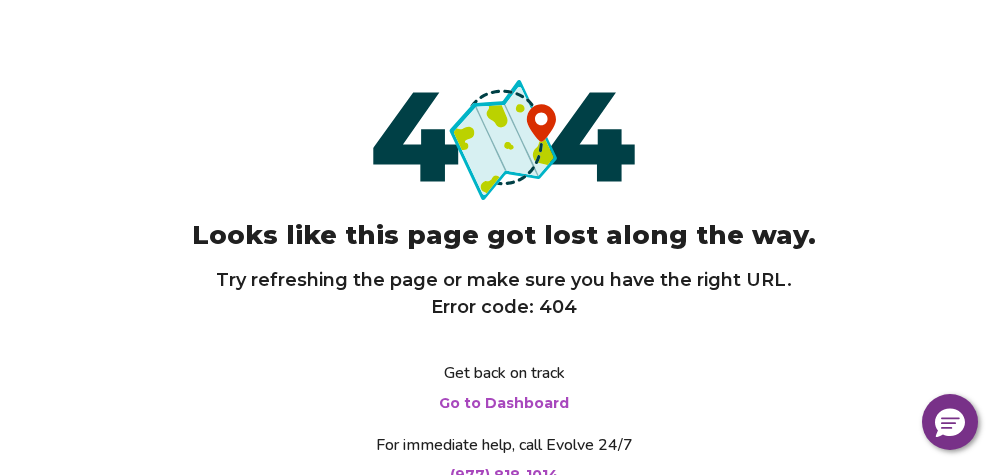 scroll, scrollTop: 0, scrollLeft: 0, axis: both 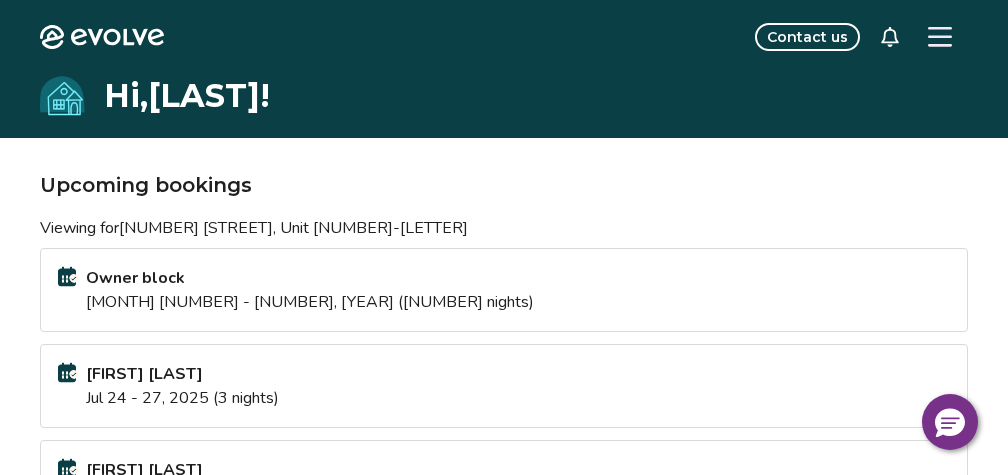 click on "Contact us" at bounding box center [807, 37] 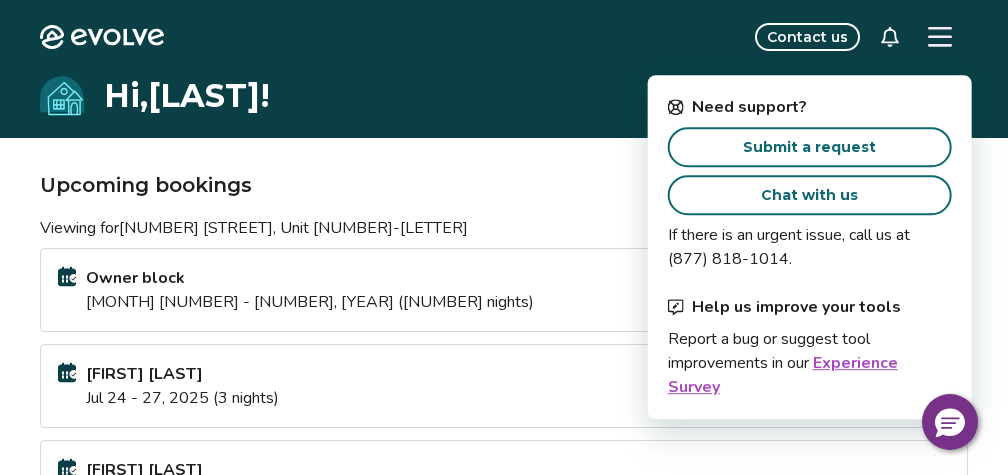 click on "Chat with us" at bounding box center (809, 195) 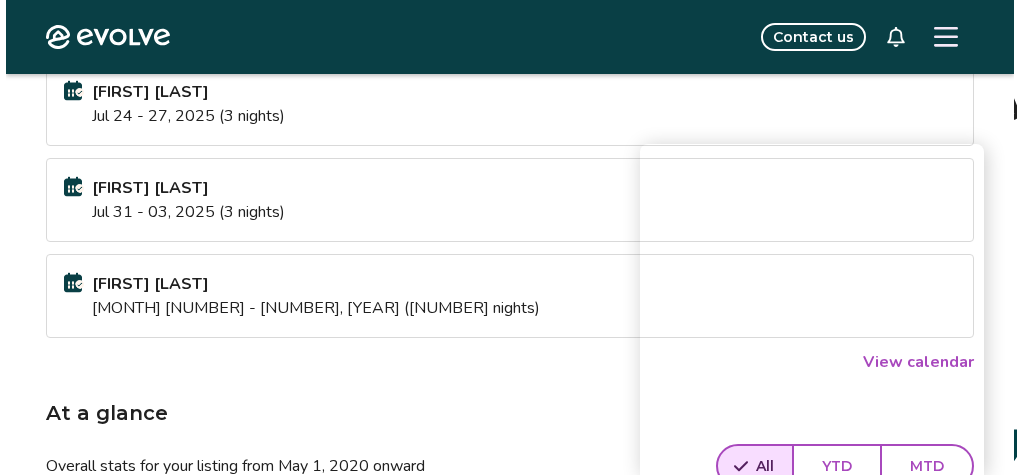 scroll, scrollTop: 800, scrollLeft: 0, axis: vertical 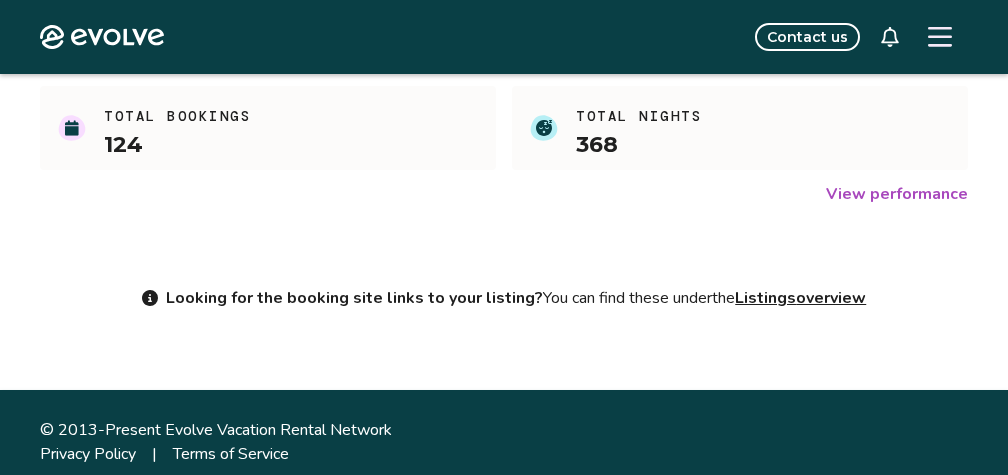 click on "Contact us" at bounding box center [807, 37] 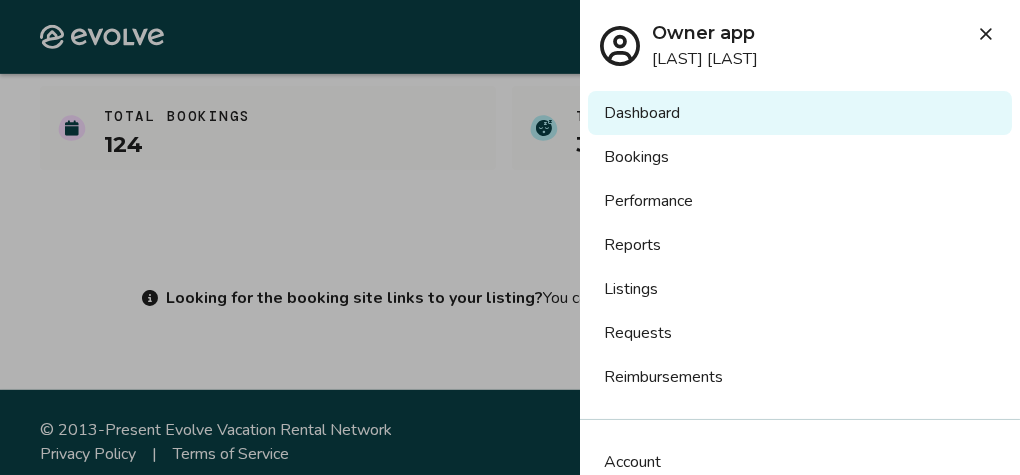 click on "Dashboard" at bounding box center [800, 113] 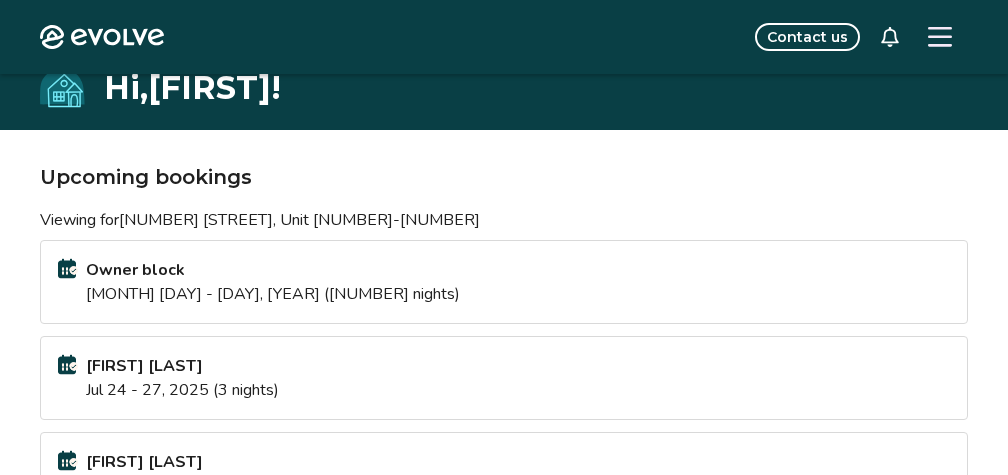 scroll, scrollTop: 0, scrollLeft: 0, axis: both 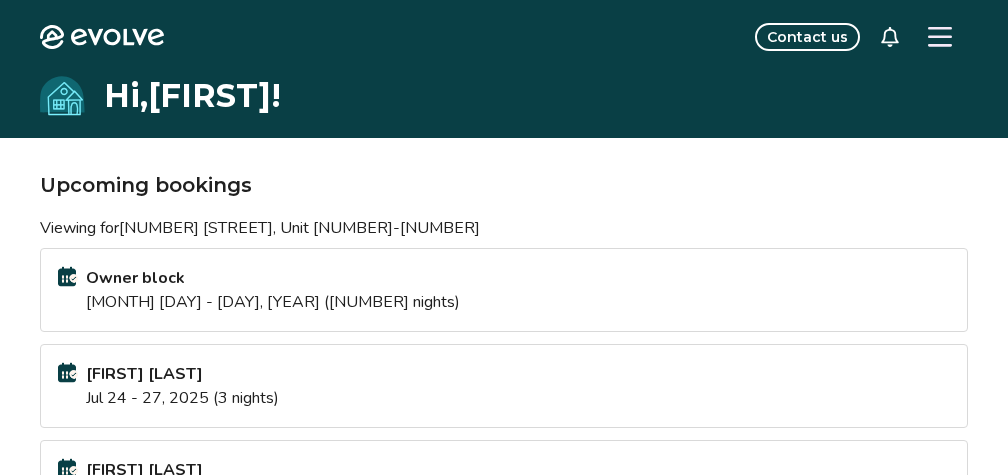 click on "Contact us" at bounding box center [807, 37] 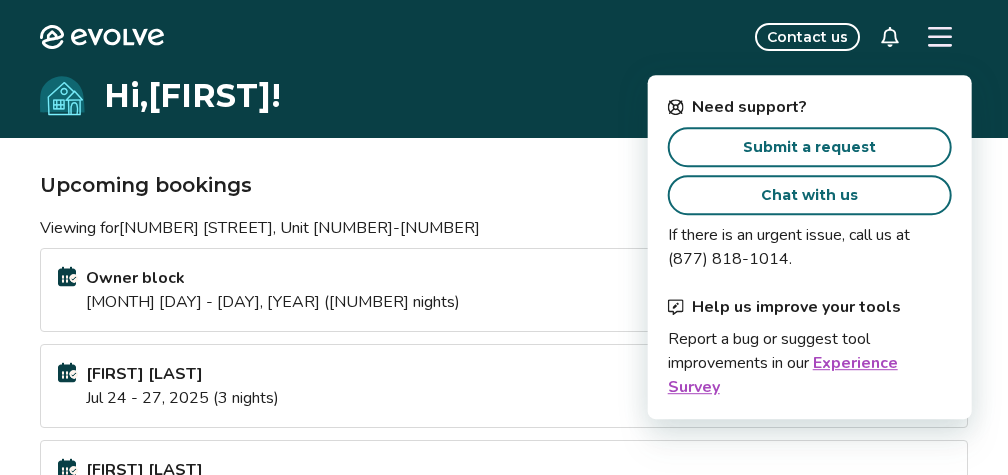 click on "Chat with us" at bounding box center [809, 195] 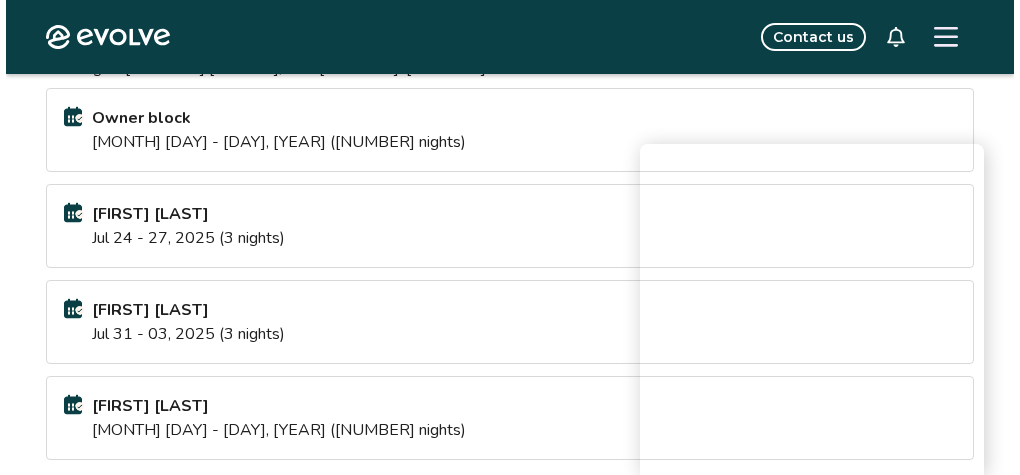 scroll, scrollTop: 240, scrollLeft: 0, axis: vertical 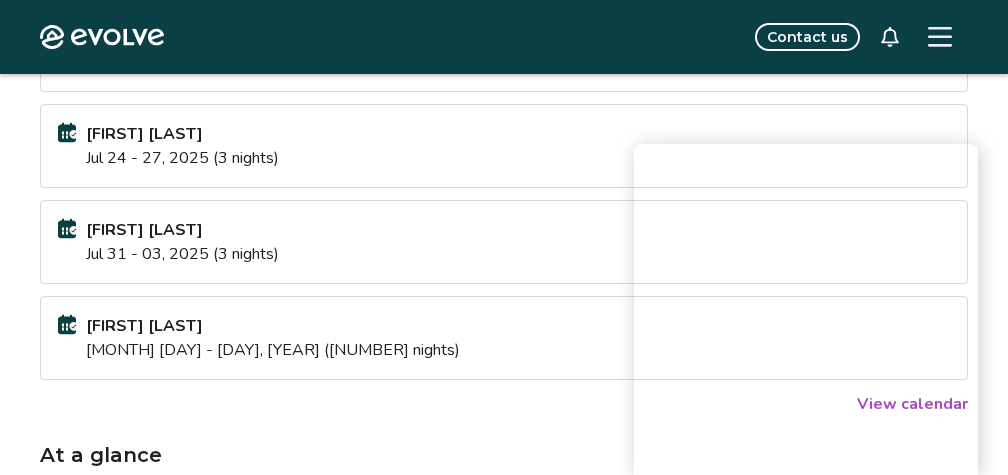 click 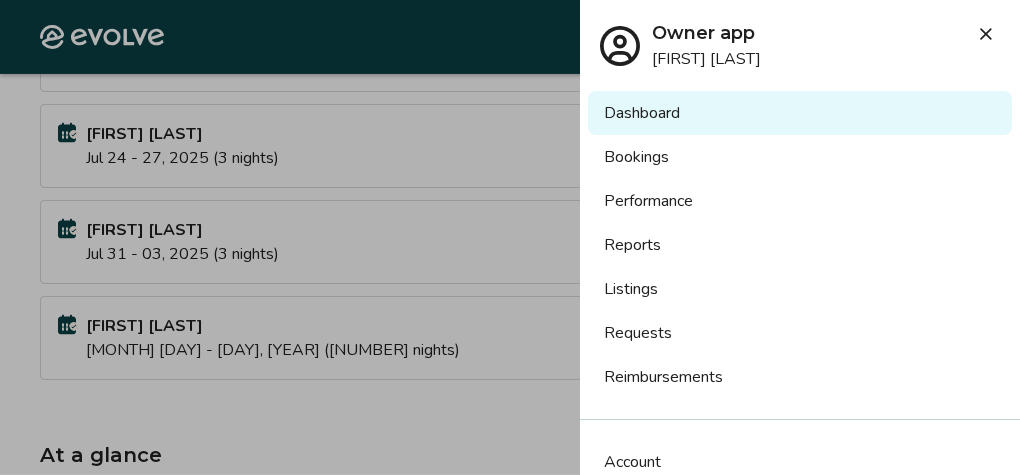 click on "Bookings" at bounding box center [800, 157] 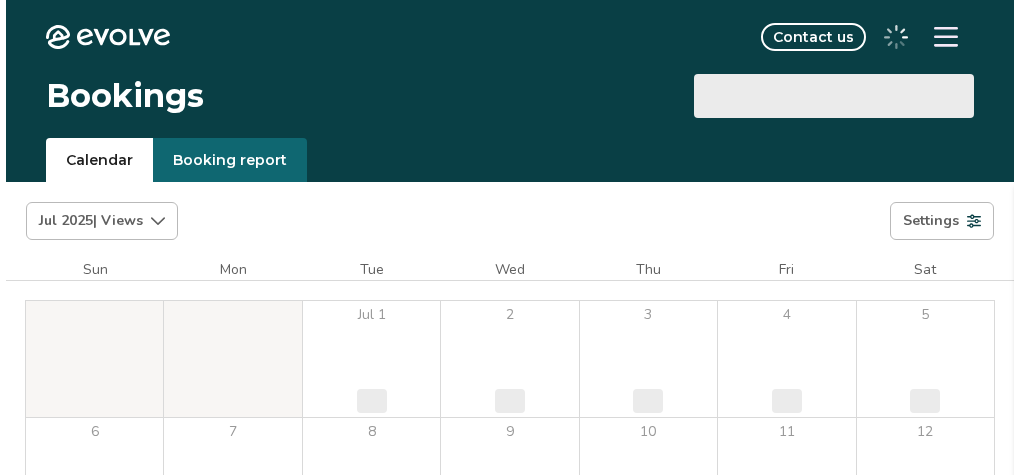 scroll, scrollTop: 0, scrollLeft: 0, axis: both 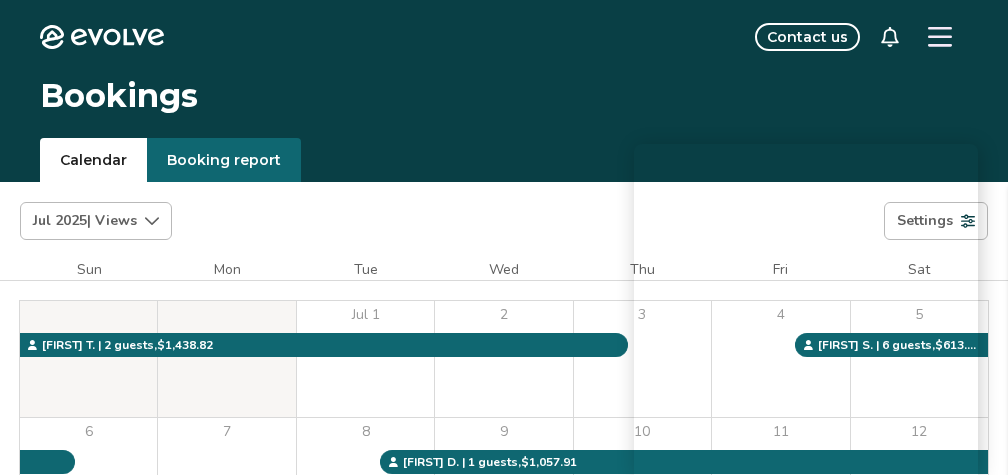 click 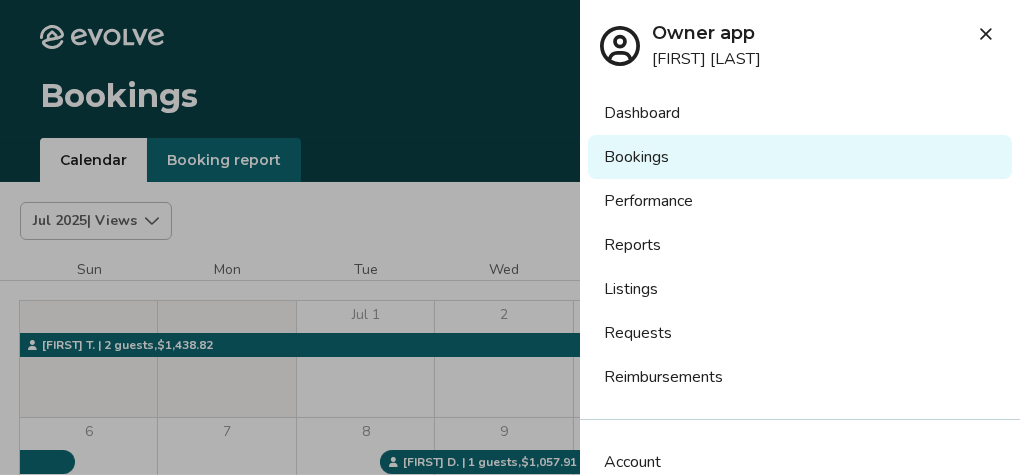 click on "Bookings" at bounding box center [800, 157] 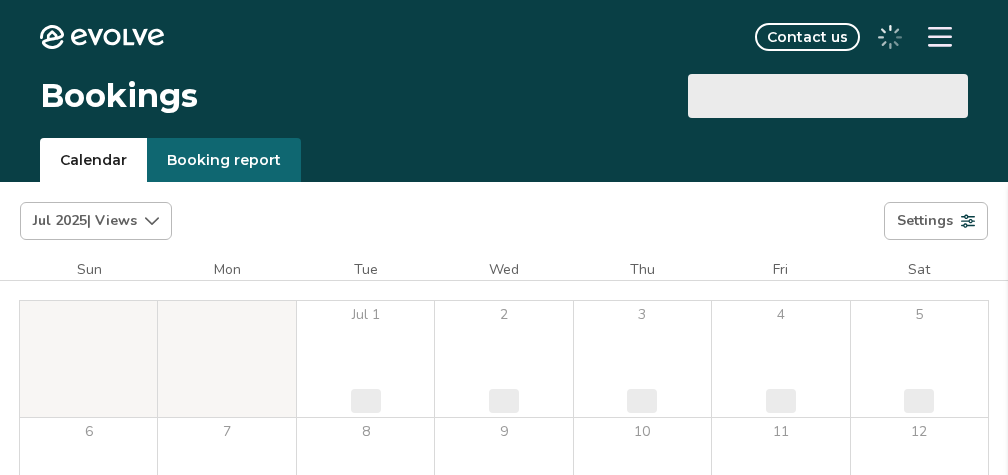 scroll, scrollTop: 0, scrollLeft: 0, axis: both 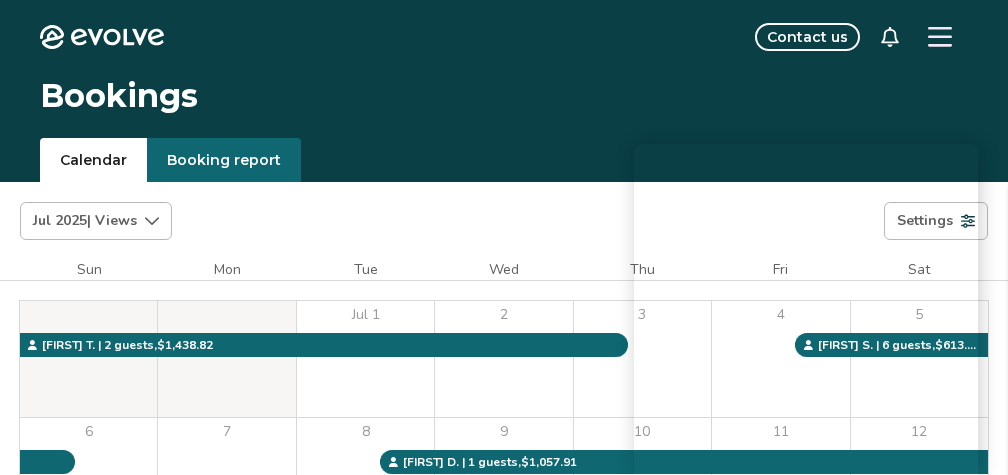 click 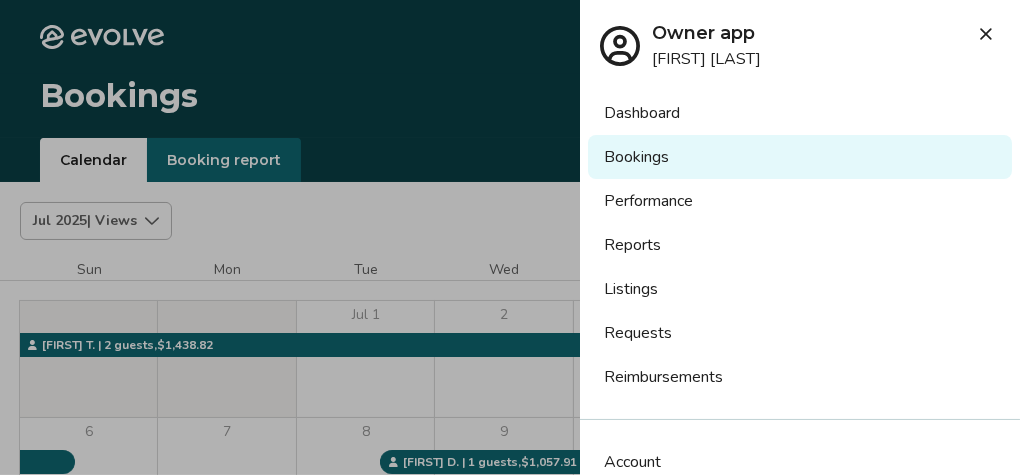 click on "Bookings" at bounding box center (800, 157) 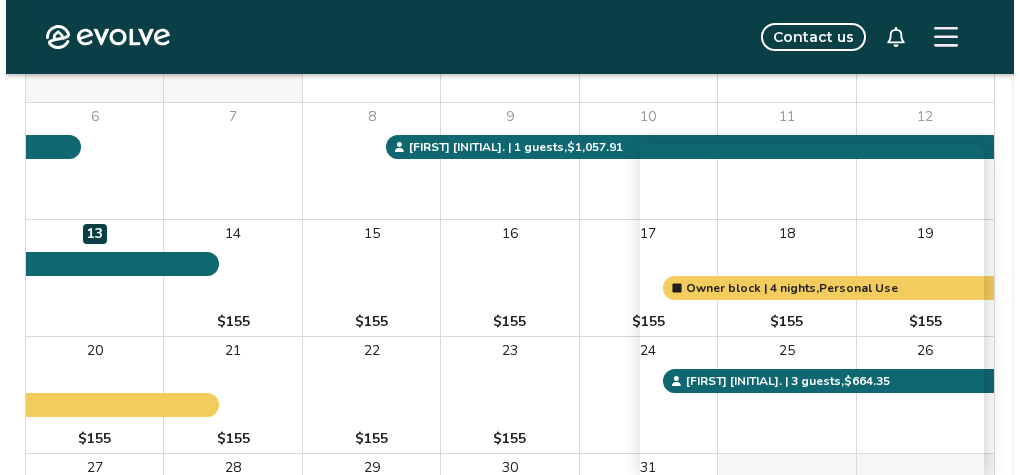 scroll, scrollTop: 320, scrollLeft: 0, axis: vertical 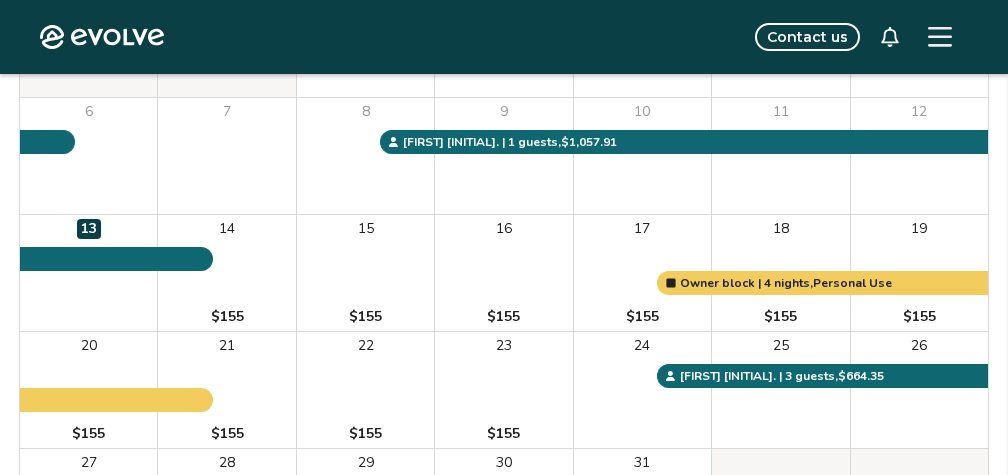 click 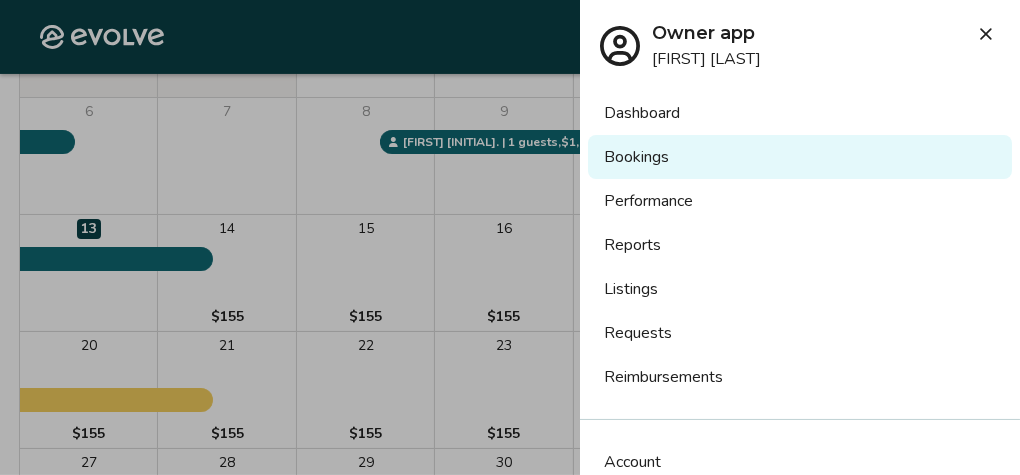 click on "Bookings" at bounding box center [800, 157] 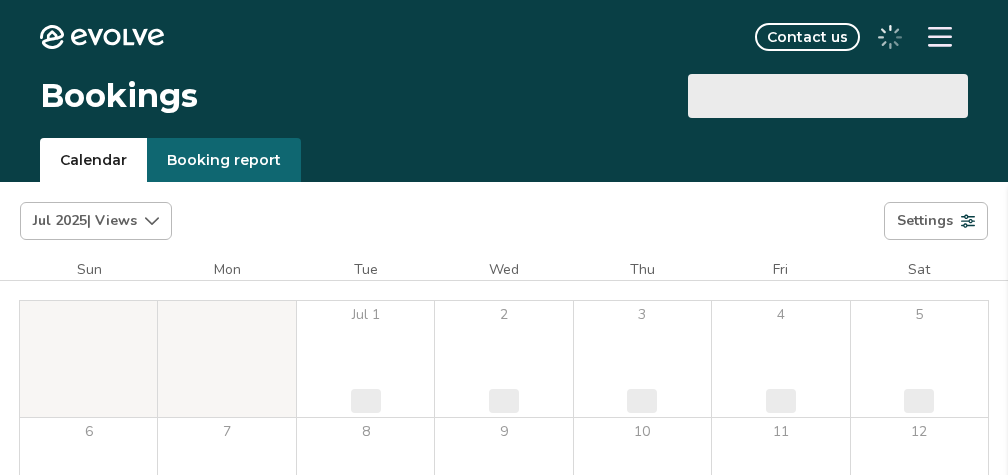 scroll, scrollTop: 0, scrollLeft: 0, axis: both 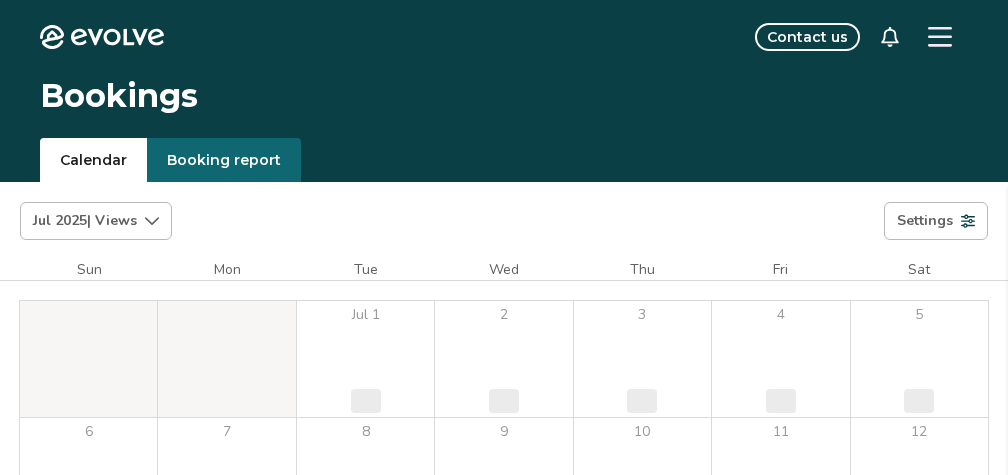click on "Settings" at bounding box center [925, 221] 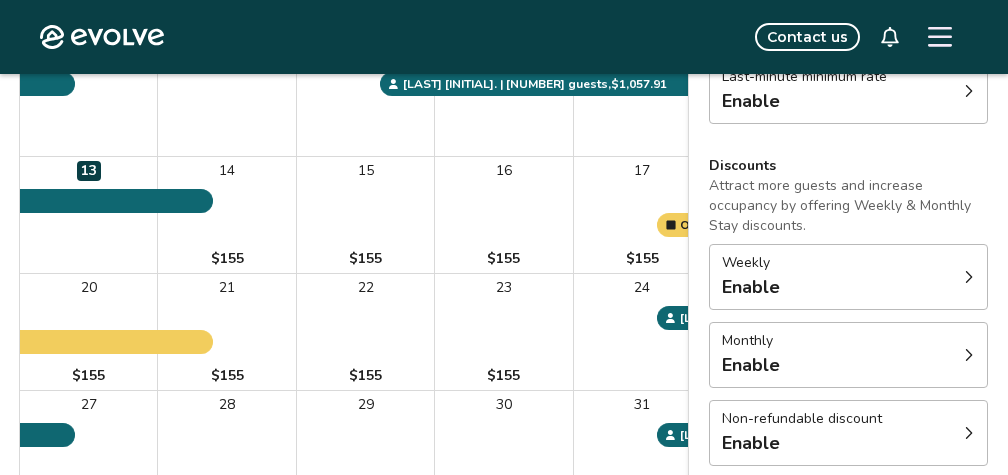 scroll, scrollTop: 400, scrollLeft: 0, axis: vertical 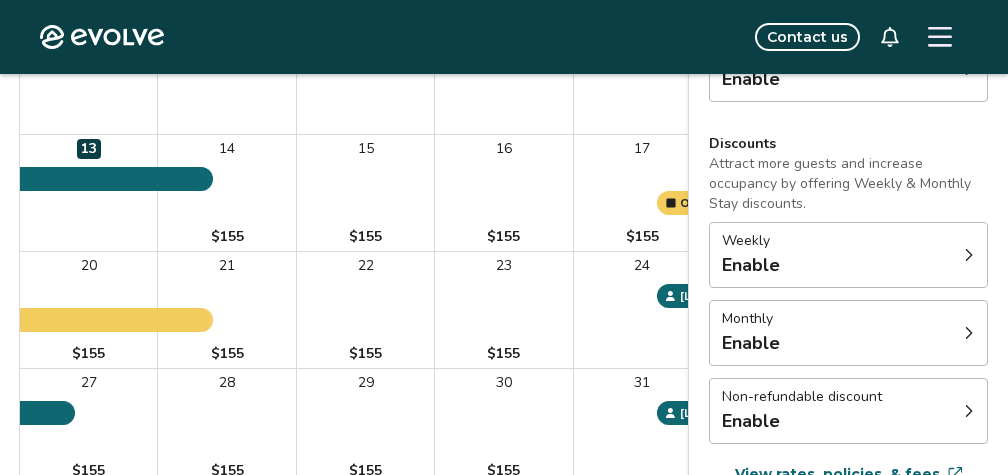 click 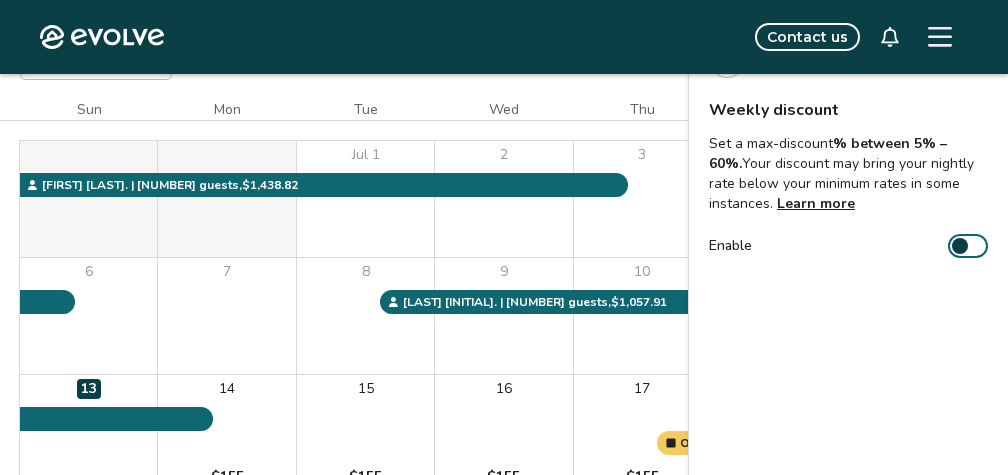 scroll, scrollTop: 165, scrollLeft: 0, axis: vertical 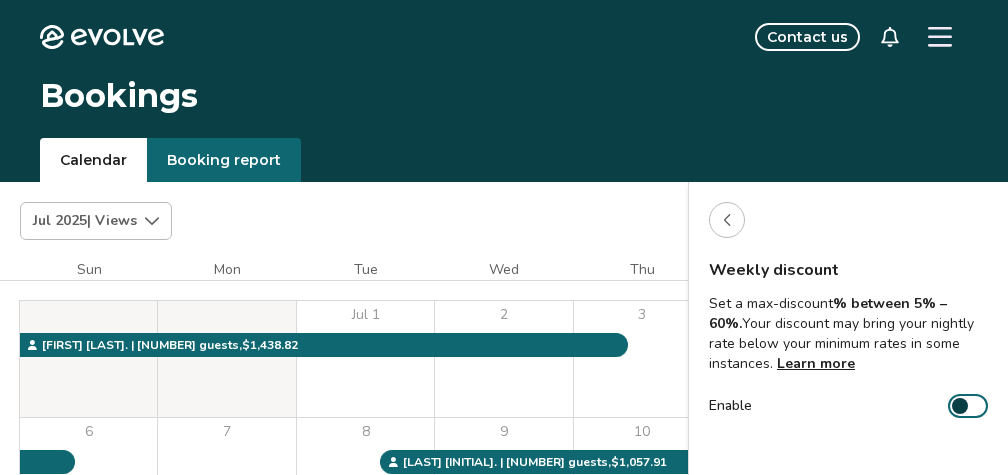 click 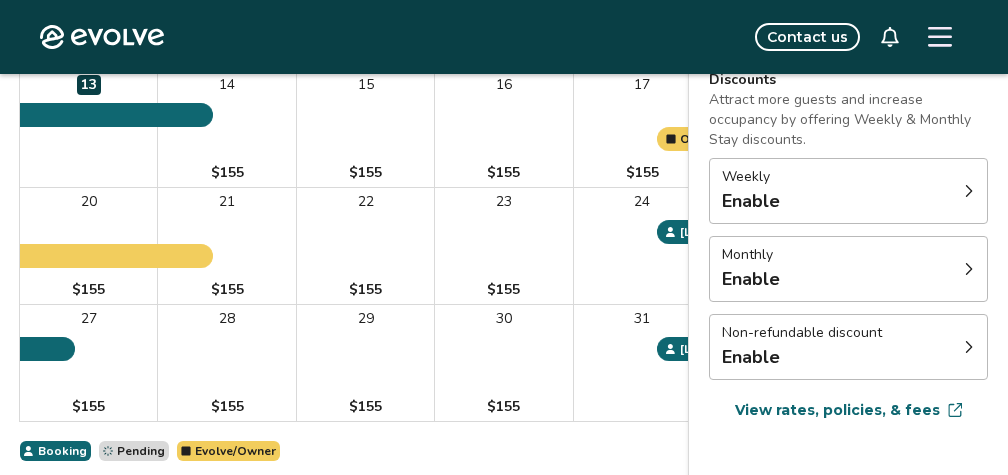scroll, scrollTop: 480, scrollLeft: 0, axis: vertical 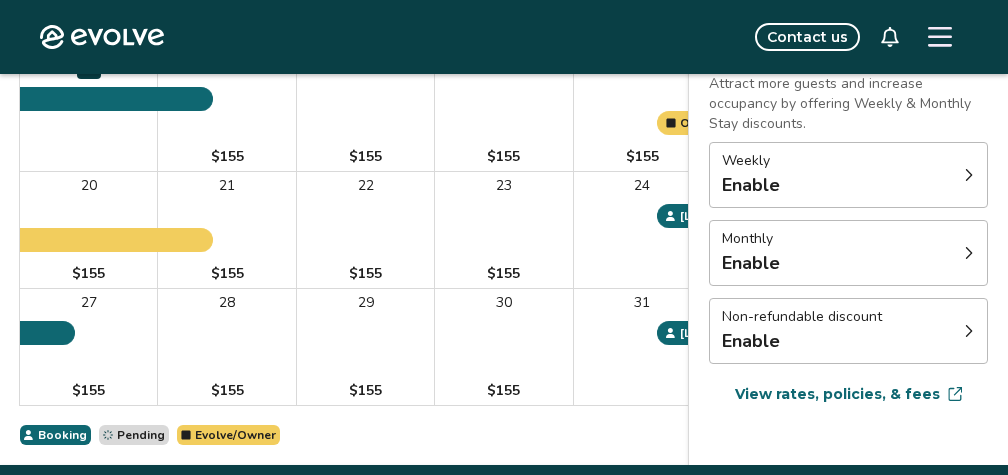 click 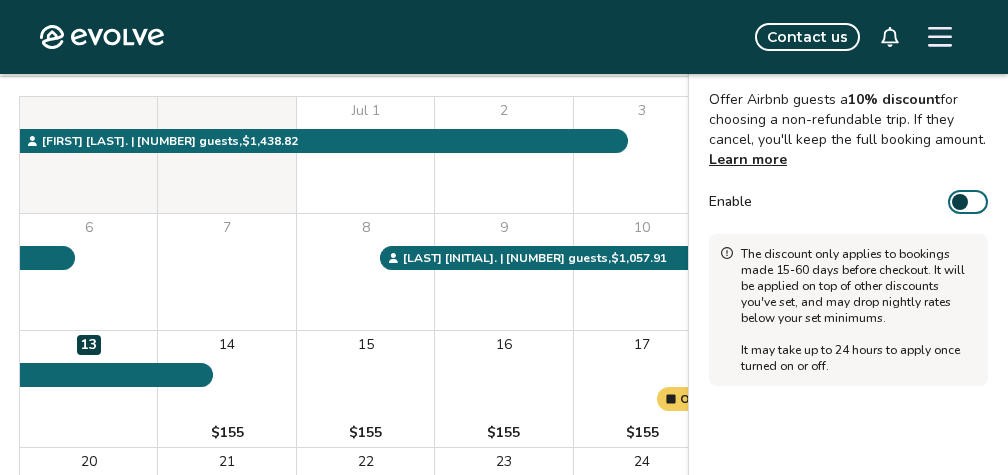 scroll, scrollTop: 160, scrollLeft: 0, axis: vertical 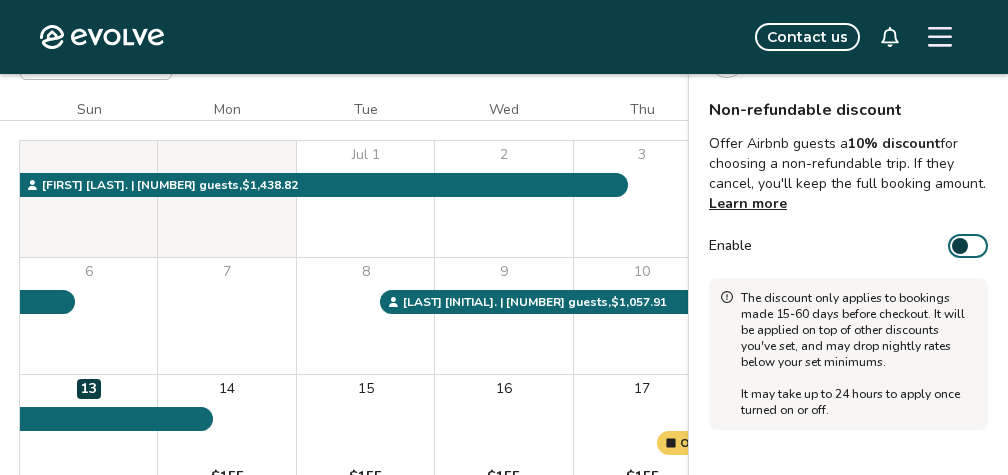 click at bounding box center [960, 246] 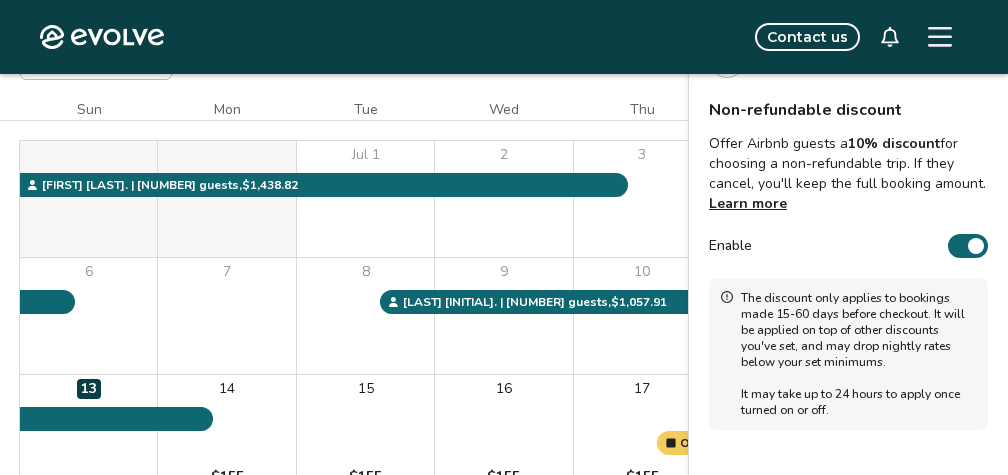 click at bounding box center (976, 246) 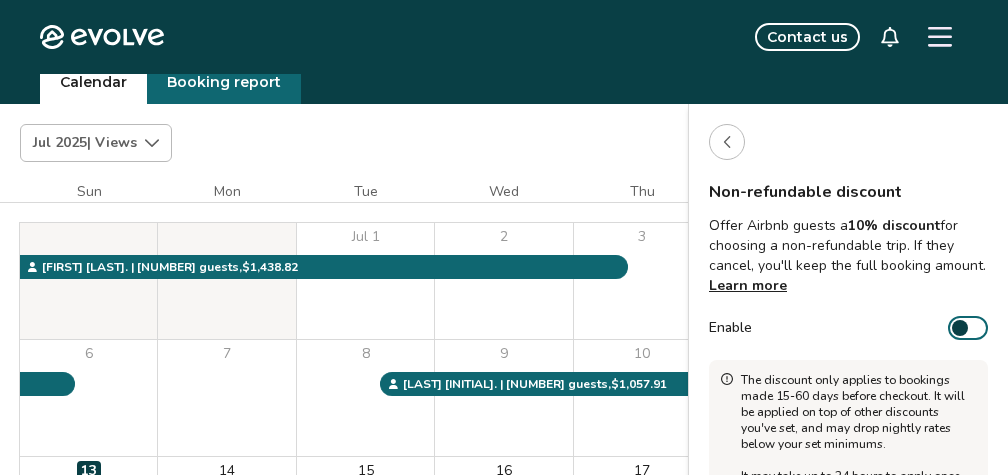 scroll, scrollTop: 0, scrollLeft: 0, axis: both 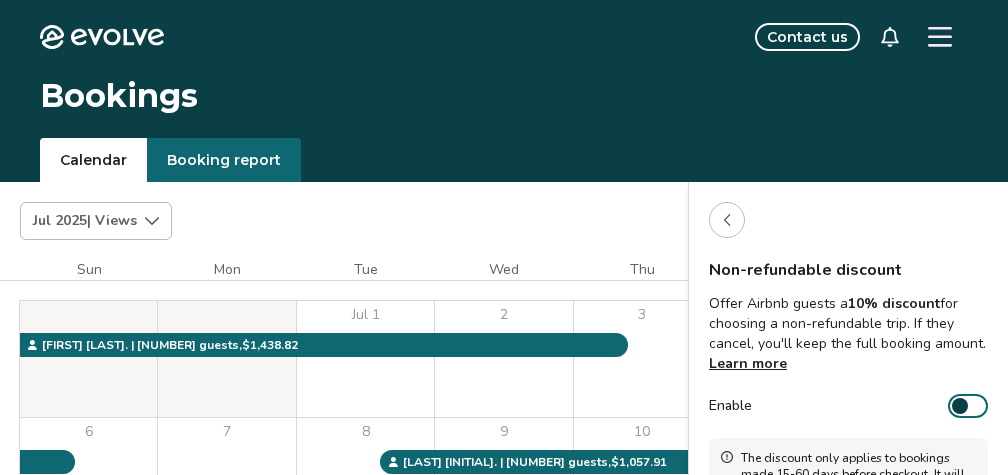 click 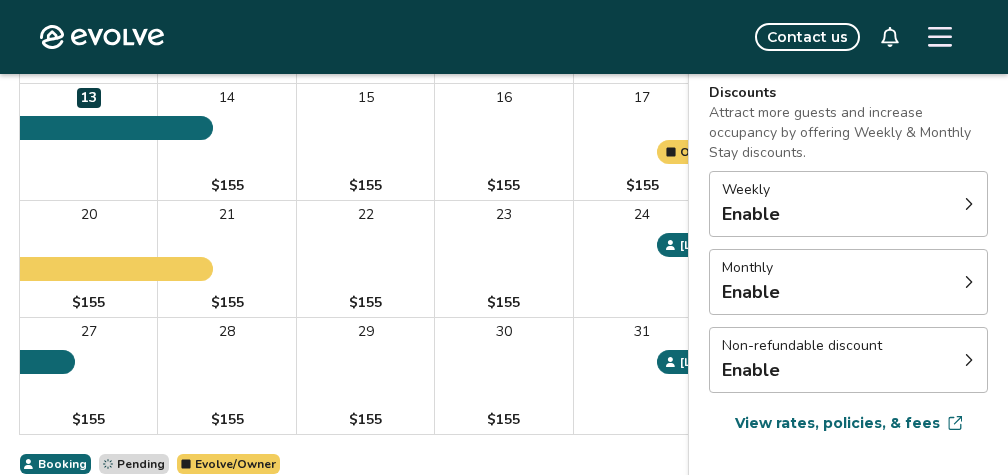 scroll, scrollTop: 480, scrollLeft: 0, axis: vertical 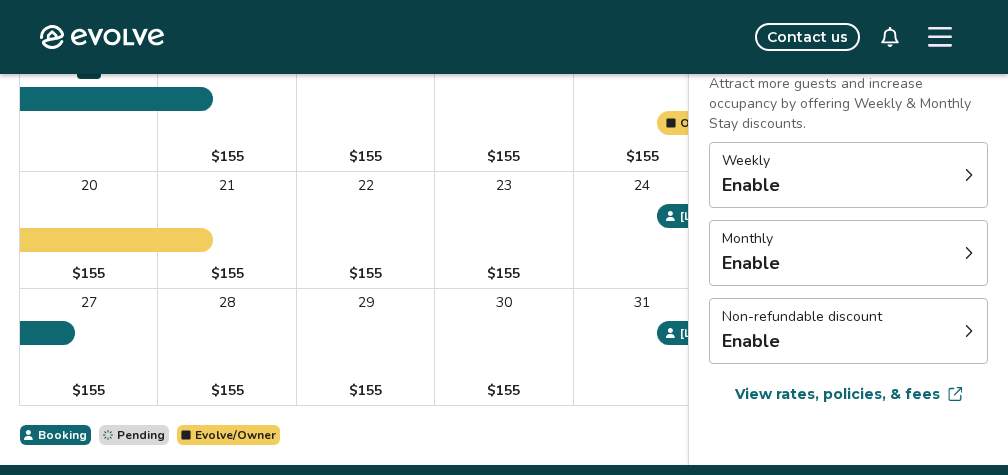 click 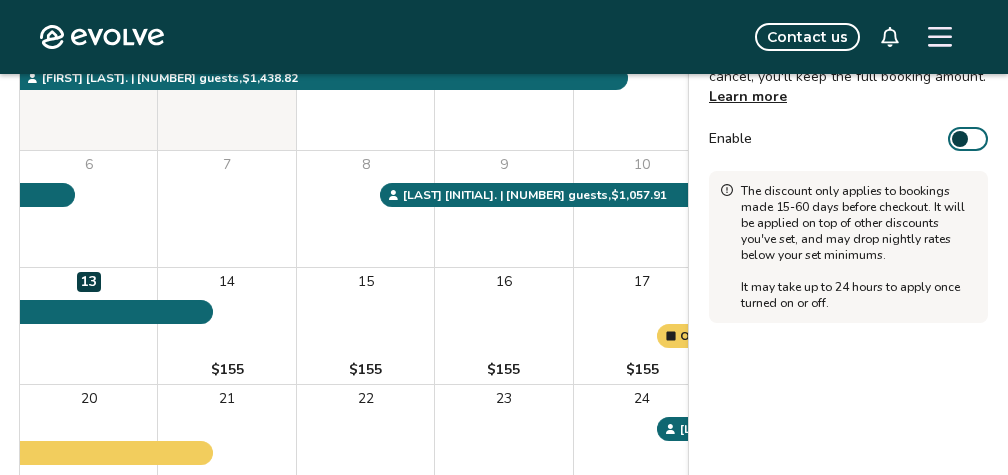 scroll, scrollTop: 240, scrollLeft: 0, axis: vertical 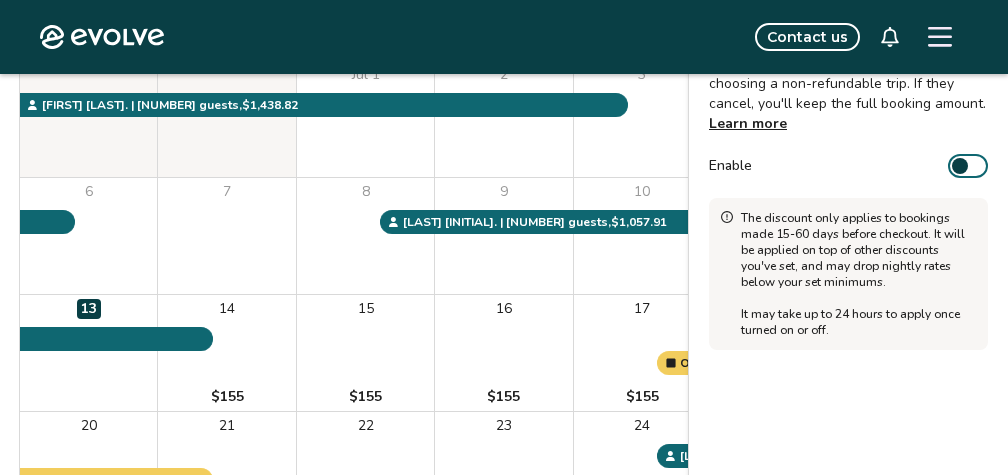 click on "Enable" at bounding box center (968, 166) 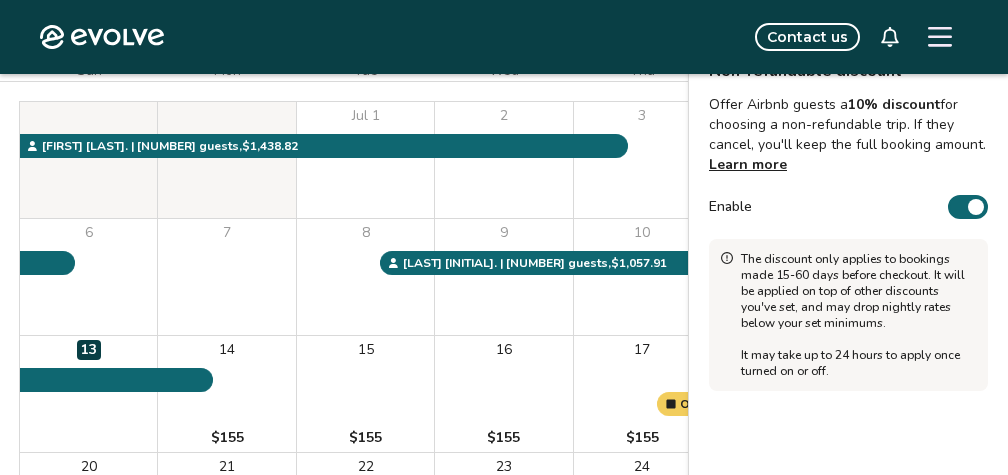 scroll, scrollTop: 160, scrollLeft: 0, axis: vertical 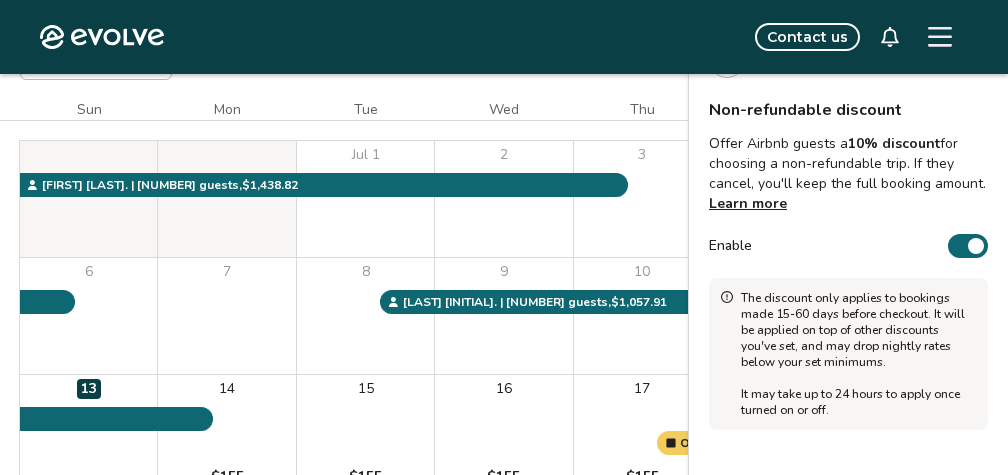 click on "Enable" at bounding box center [968, 246] 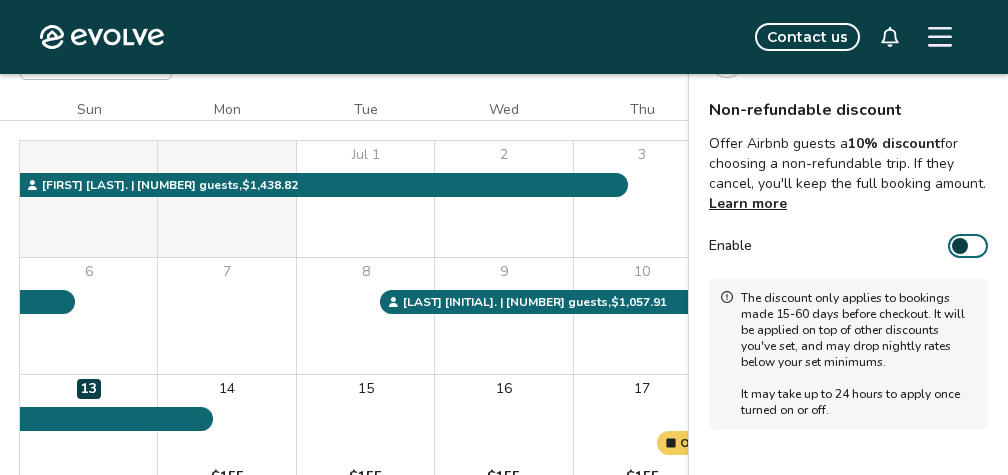 click on "Learn more" at bounding box center (748, 203) 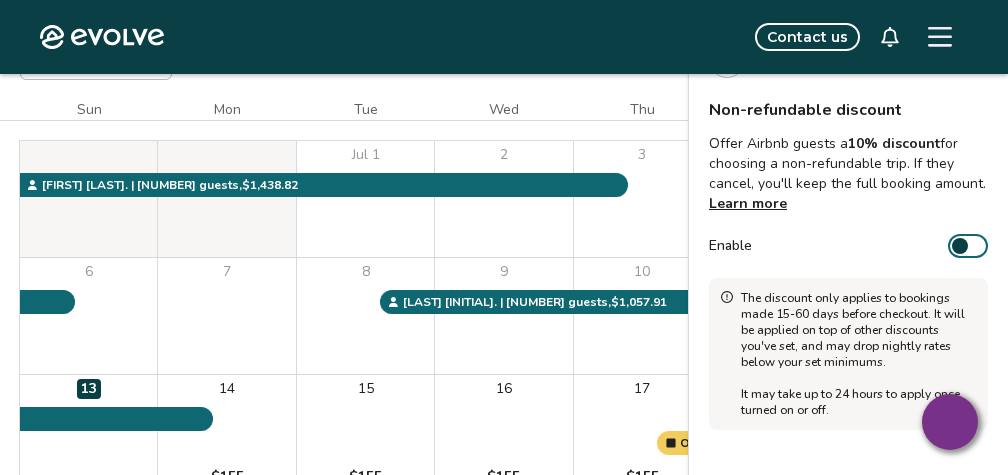 click on "Offer Airbnb guests a  10% discount  for choosing a non-refundable trip. If they cancel, you'll keep the full booking amount.   Learn more Enable The discount only applies to bookings made 15-60 days before checkout. It will be applied on top of other discounts you've set, and may drop nightly rates below your set minimums. It may take up to 24 hours to apply once turned on or off." at bounding box center (848, 282) 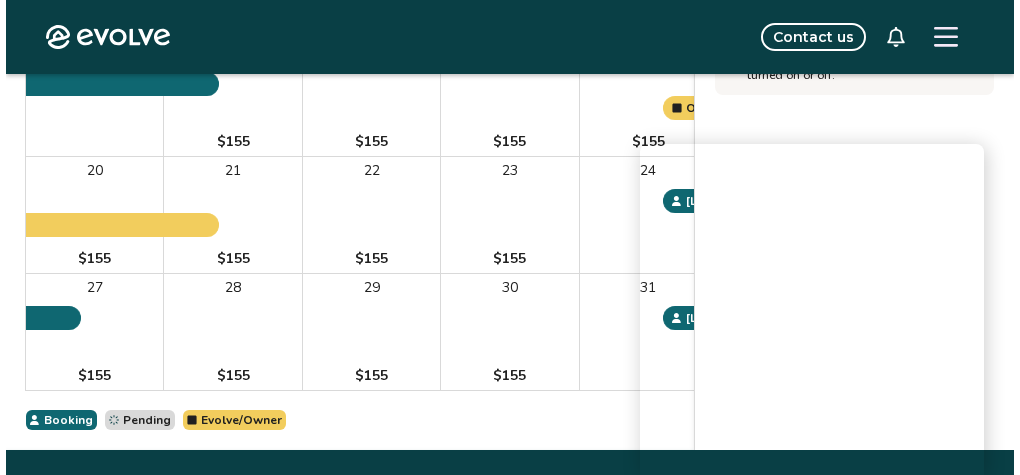 scroll, scrollTop: 572, scrollLeft: 0, axis: vertical 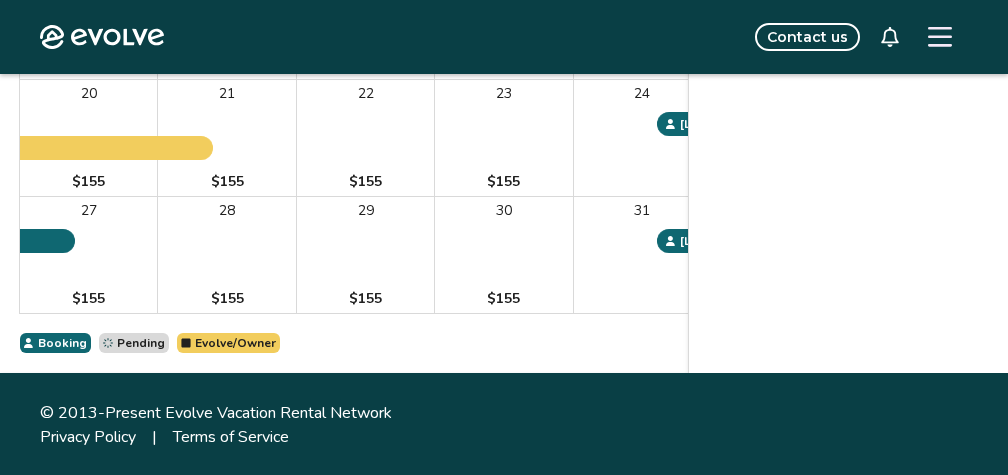 click 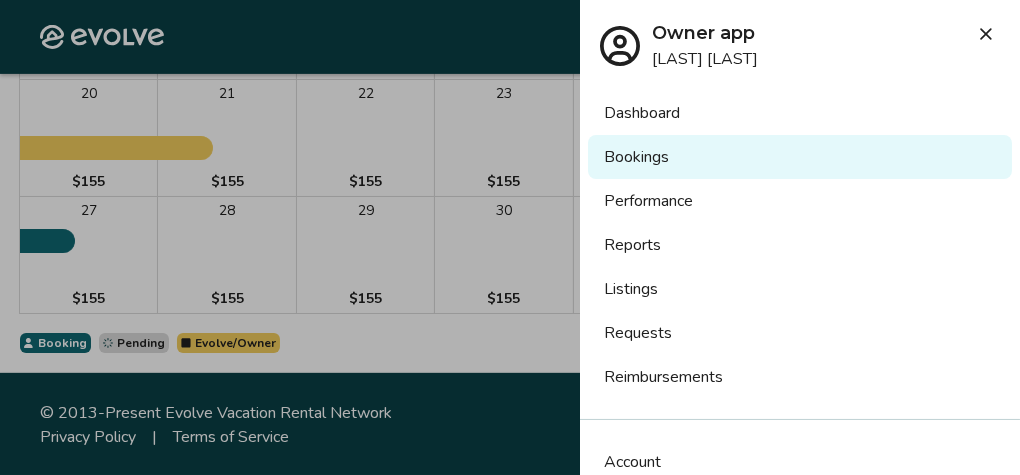 click on "Bookings" at bounding box center [800, 157] 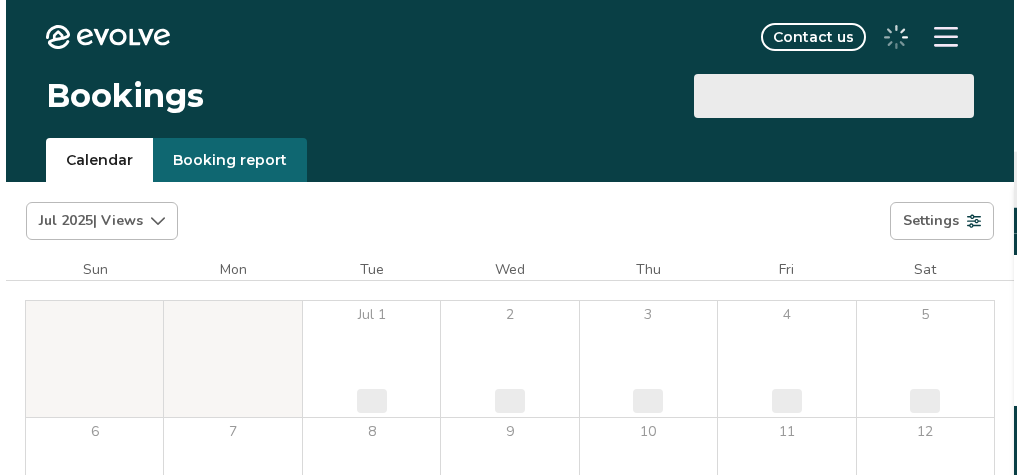 scroll, scrollTop: 0, scrollLeft: 0, axis: both 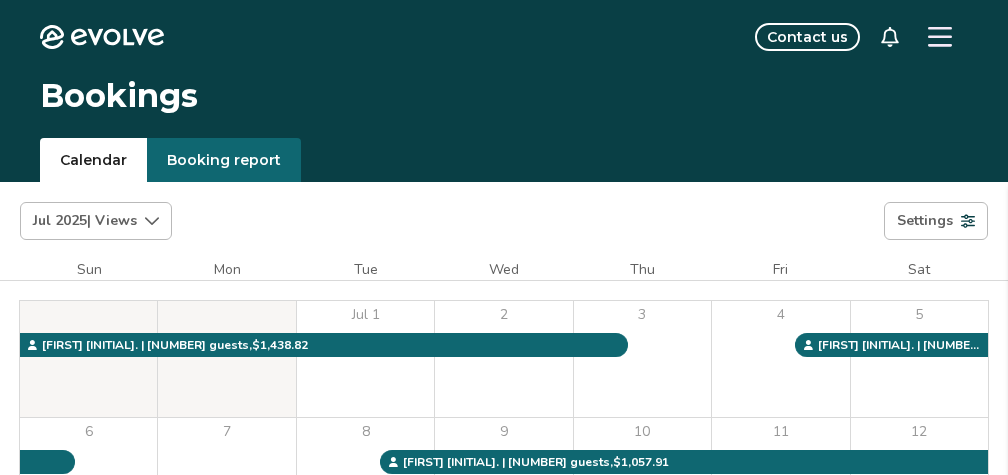 click 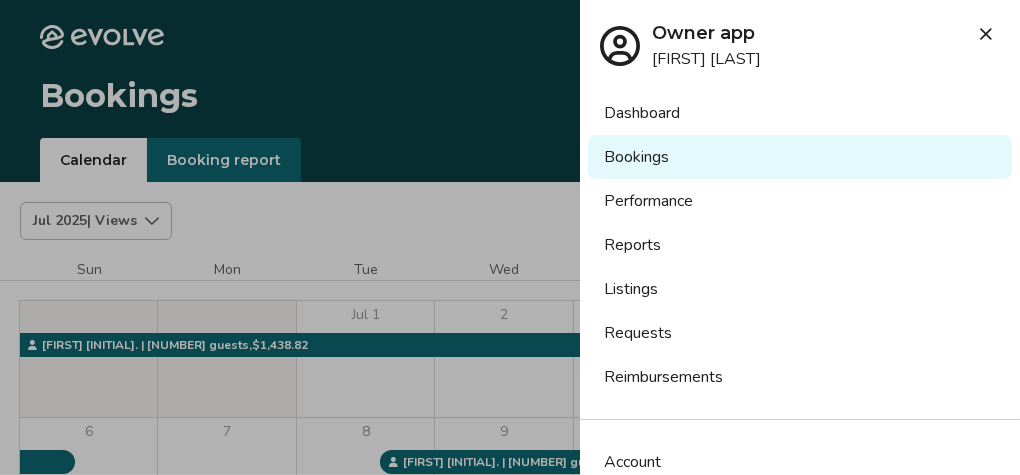 click on "Bookings" at bounding box center [800, 157] 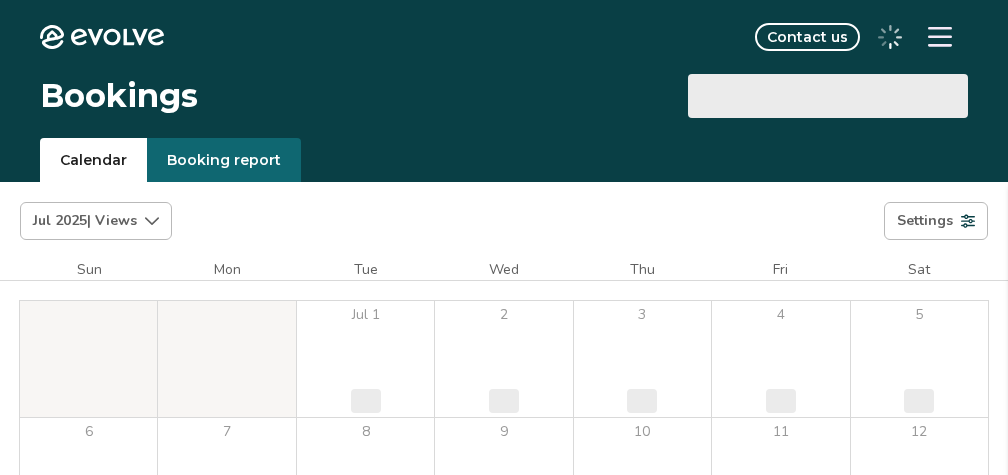scroll, scrollTop: 0, scrollLeft: 0, axis: both 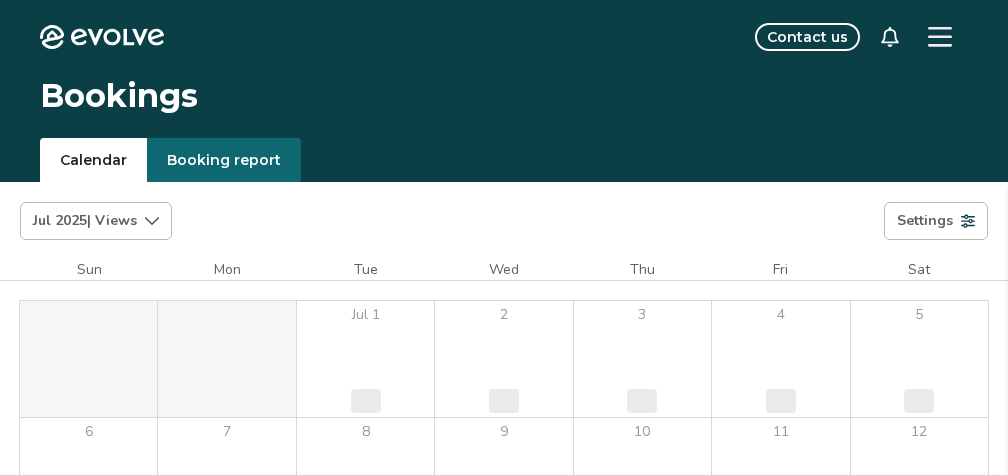 click on "Settings" at bounding box center [925, 221] 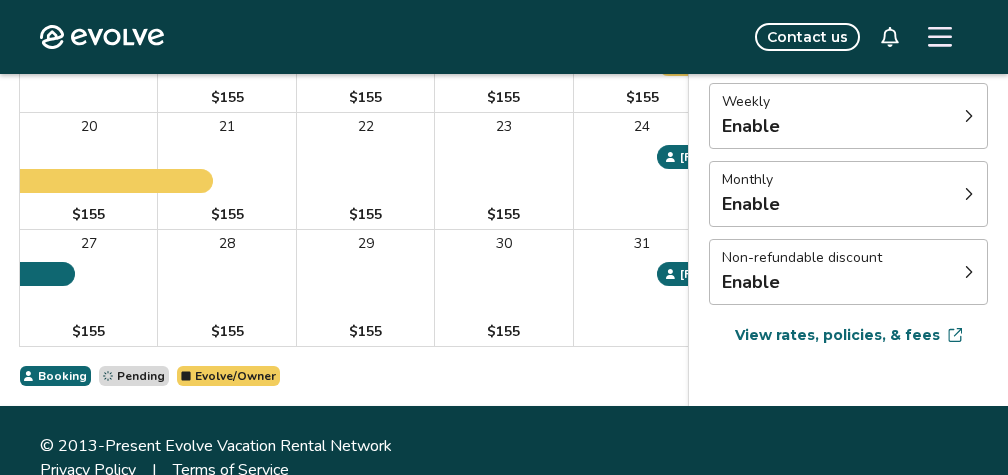 scroll, scrollTop: 560, scrollLeft: 0, axis: vertical 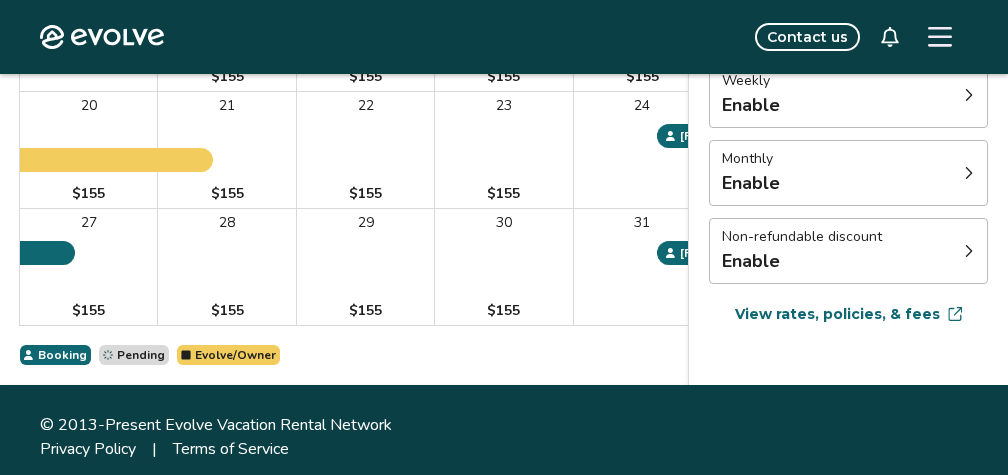 click on "Non-refundable discount Enable" at bounding box center (848, 251) 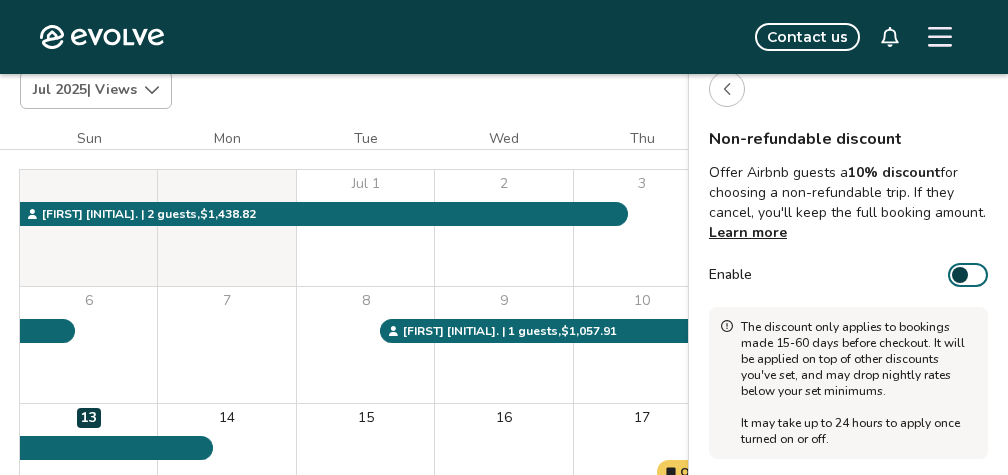 scroll, scrollTop: 160, scrollLeft: 0, axis: vertical 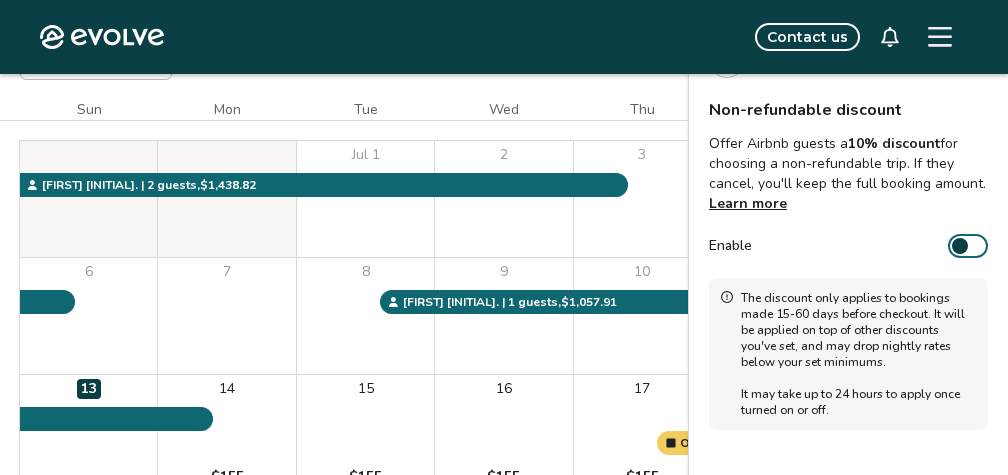 click at bounding box center (960, 246) 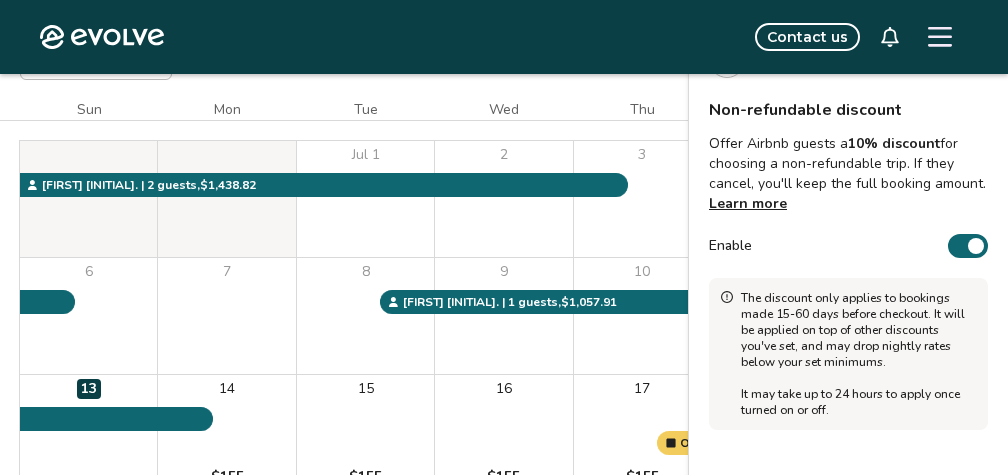 click on "Enable" at bounding box center [968, 246] 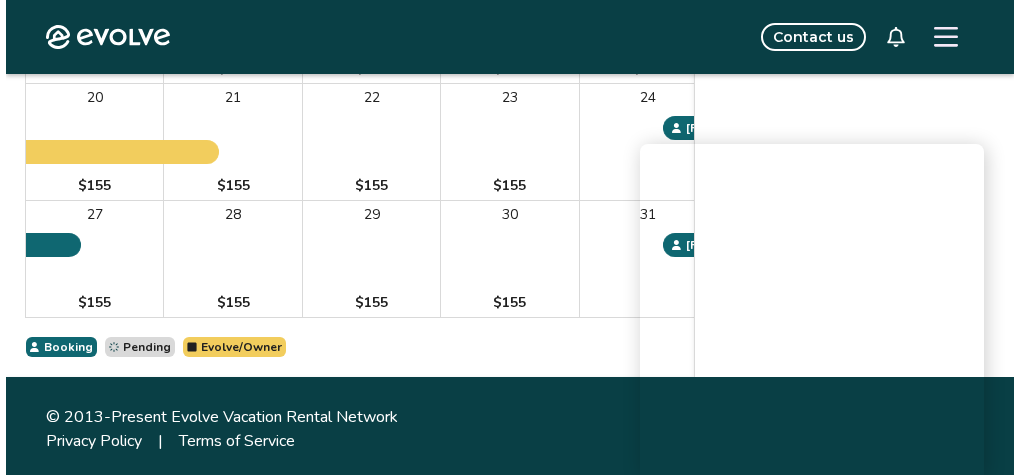 scroll, scrollTop: 572, scrollLeft: 0, axis: vertical 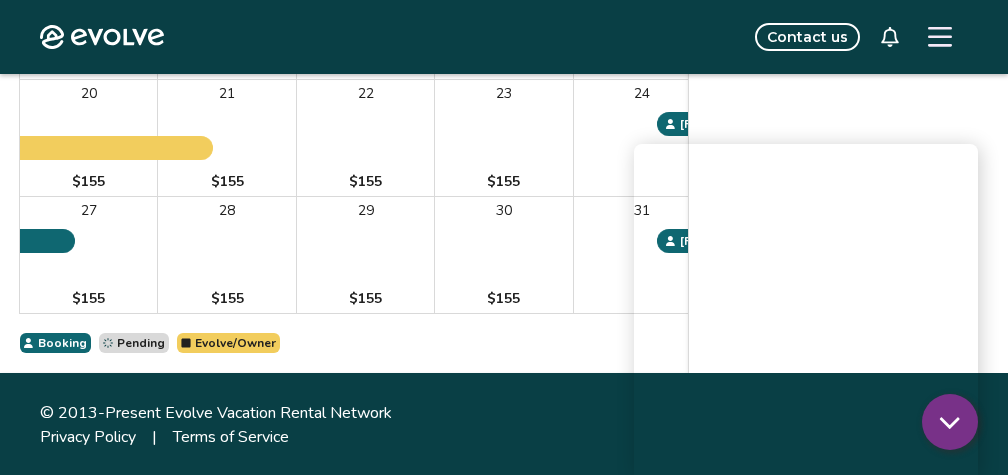 click 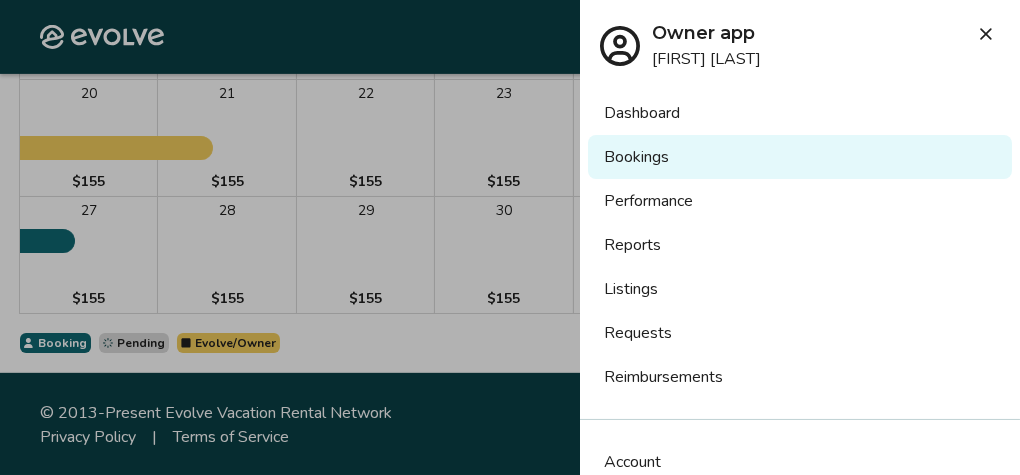 click on "Listings" at bounding box center (800, 289) 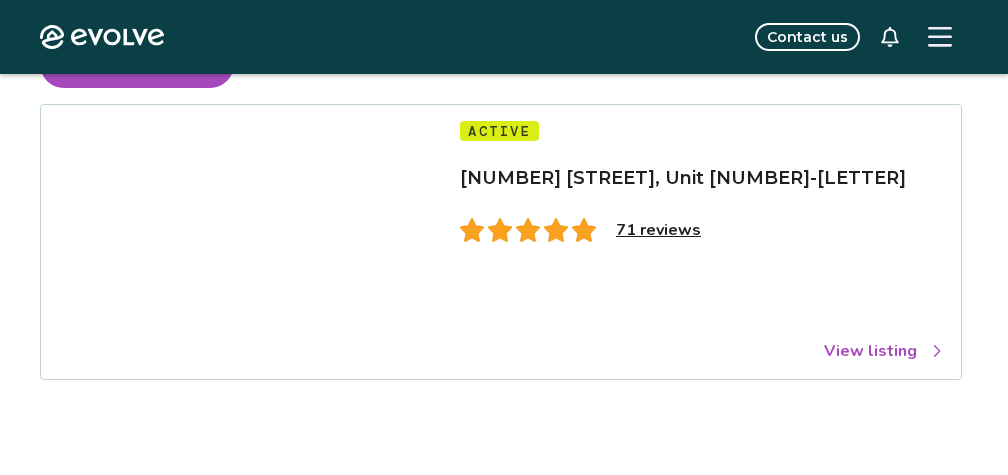scroll, scrollTop: 80, scrollLeft: 0, axis: vertical 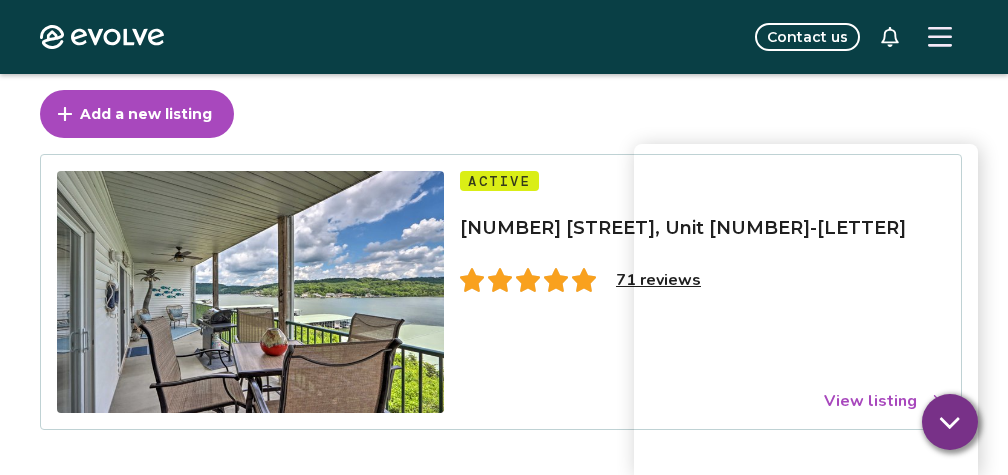 click on "Add a new listing Active [NUMBER] [STREET], Unit [NUMBER]-[LETTER] [NUMBER] reviews View listing" at bounding box center (504, 260) 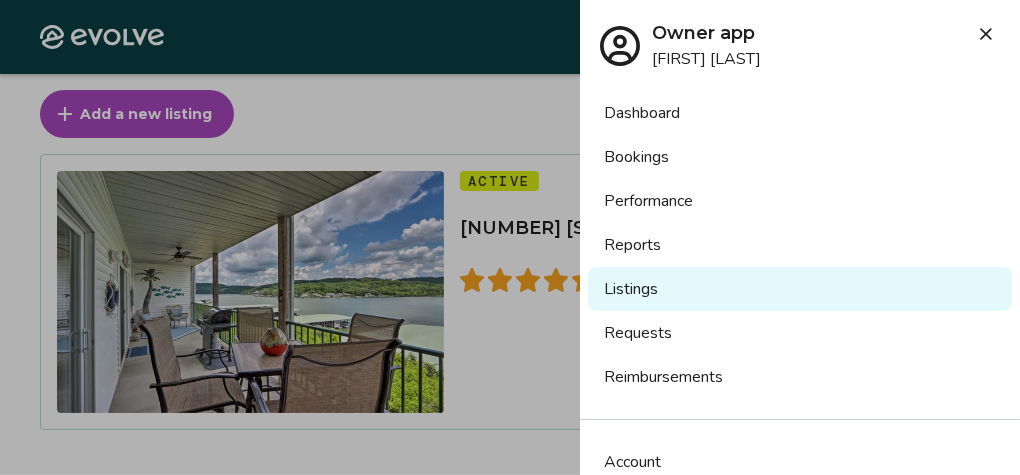 click 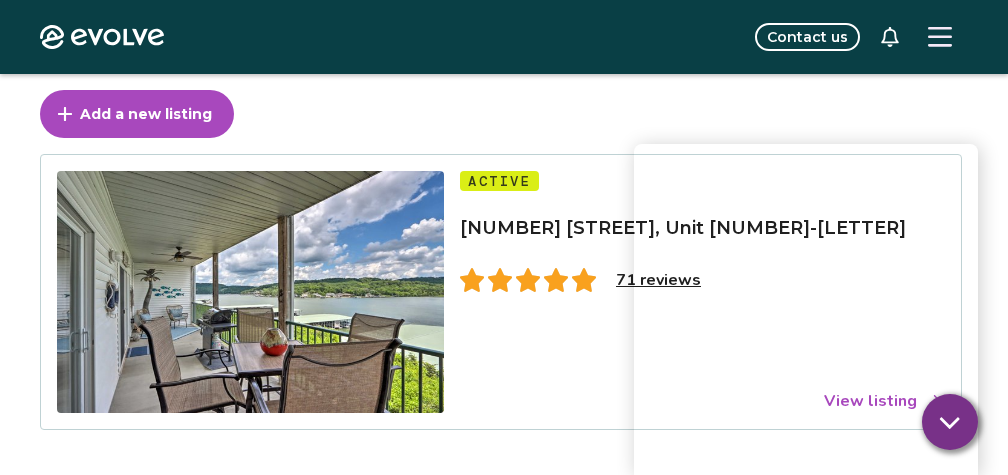 click on "Contact us" at bounding box center (807, 37) 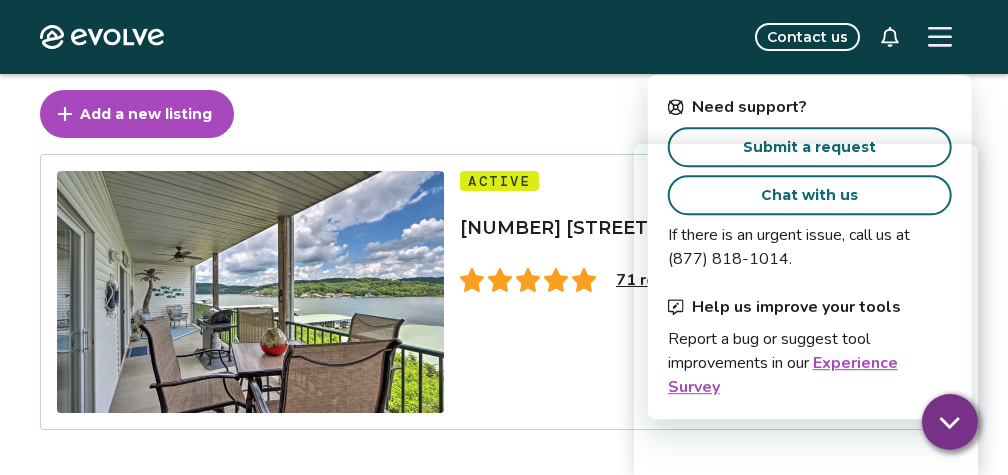 click on "Contact us" at bounding box center (807, 37) 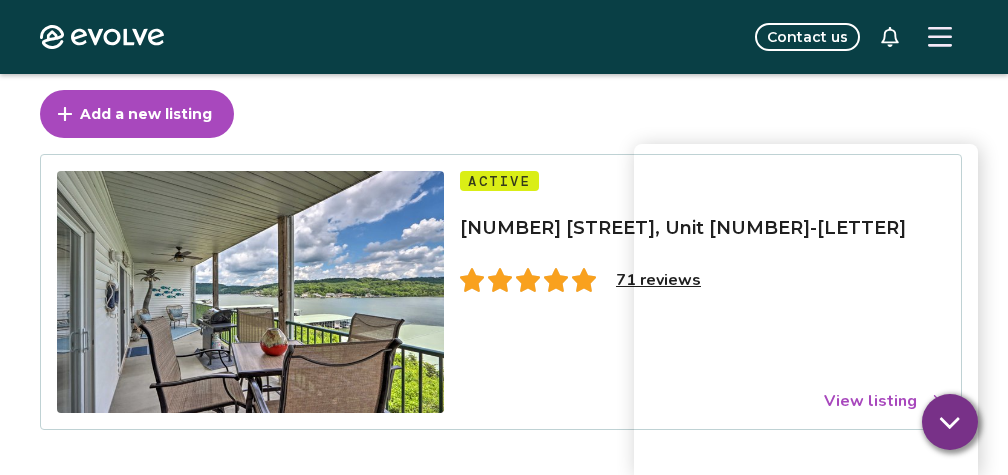 click on "Contact us" at bounding box center [807, 37] 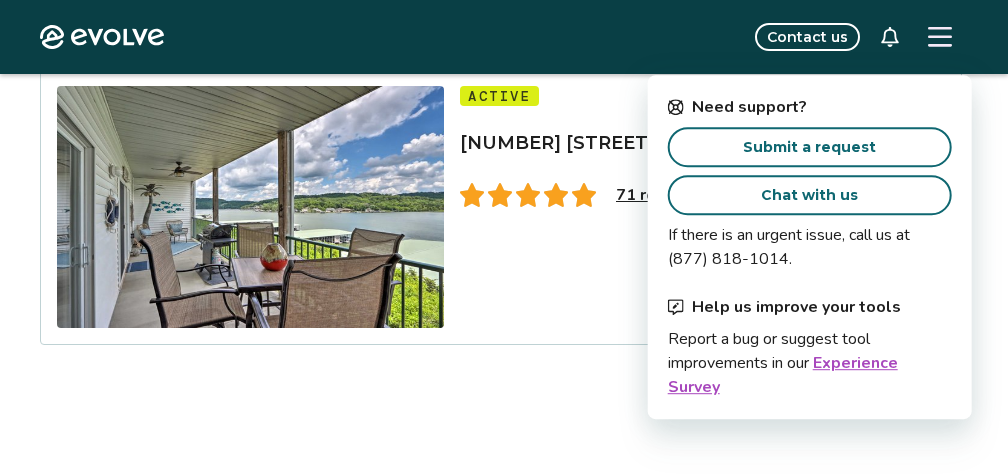 scroll, scrollTop: 0, scrollLeft: 0, axis: both 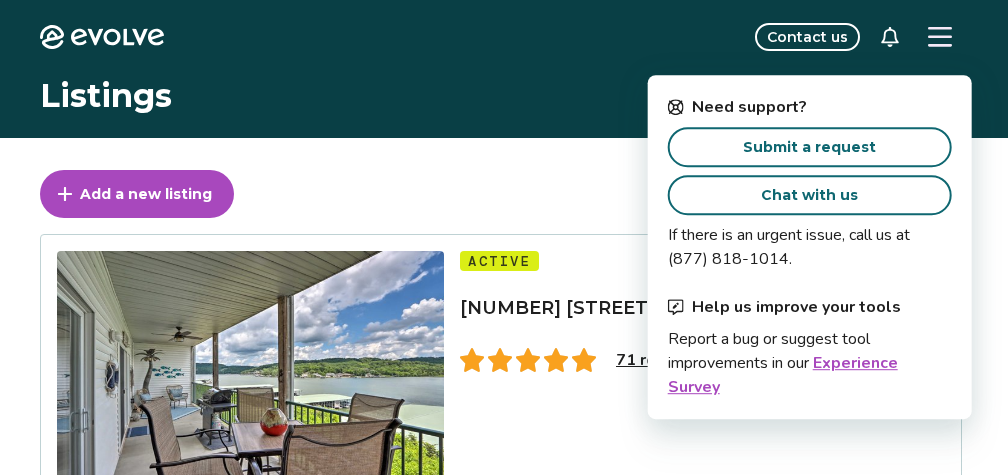 click on "Add a new listing Active [NUMBER] [STREET], Unit [NUMBER]-[LETTER] [NUMBER] reviews View listing" at bounding box center [504, 416] 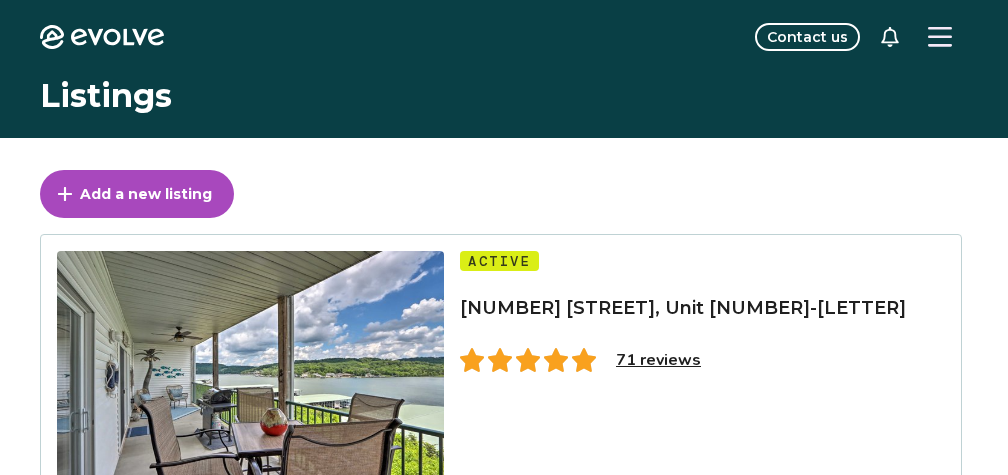 click on "71 reviews" at bounding box center [658, 360] 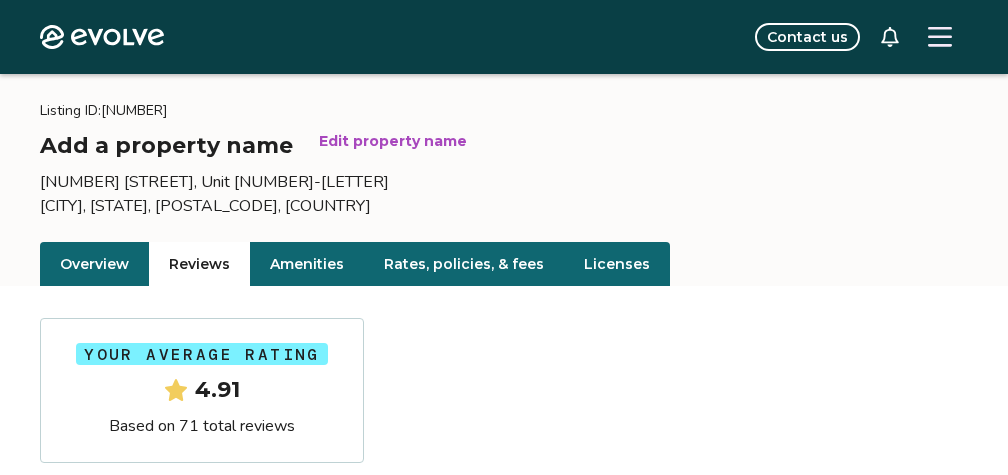 scroll, scrollTop: 0, scrollLeft: 0, axis: both 